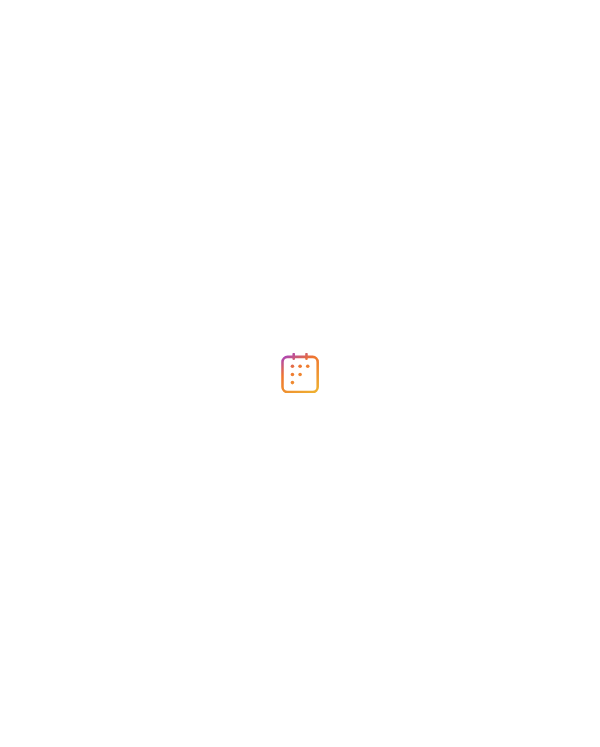 scroll, scrollTop: 0, scrollLeft: 0, axis: both 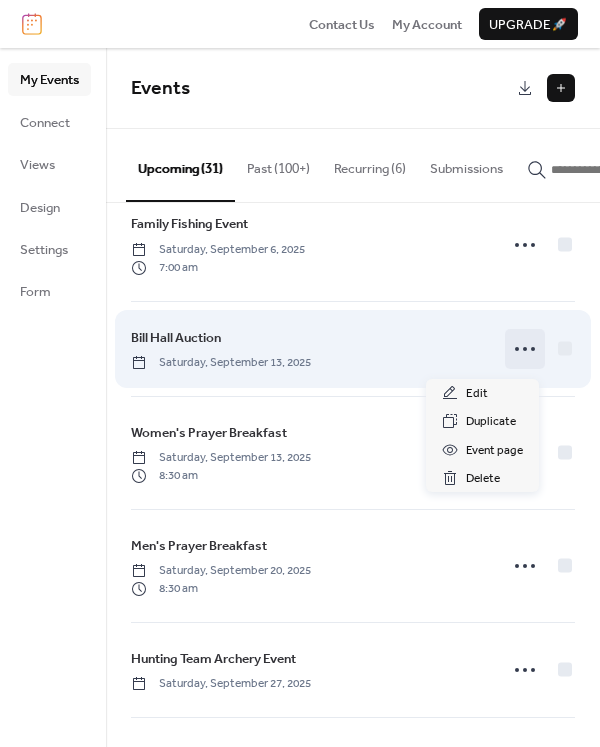 click 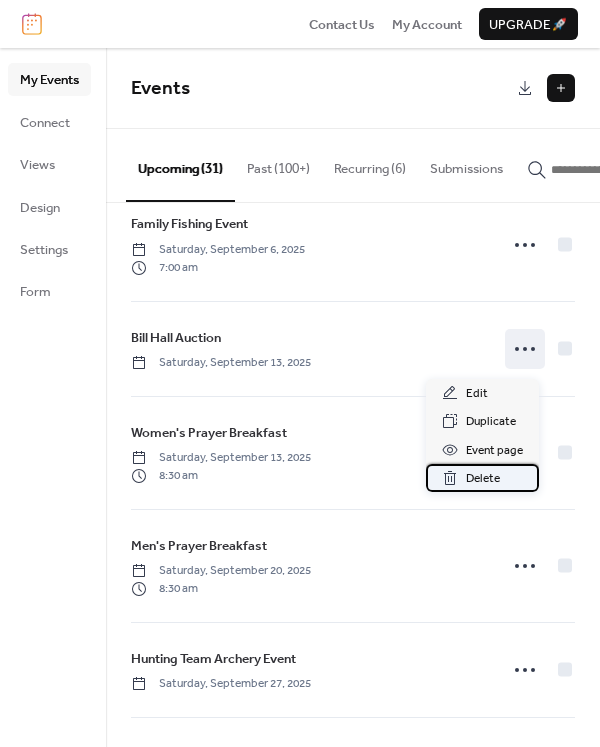 click on "Delete" at bounding box center (483, 479) 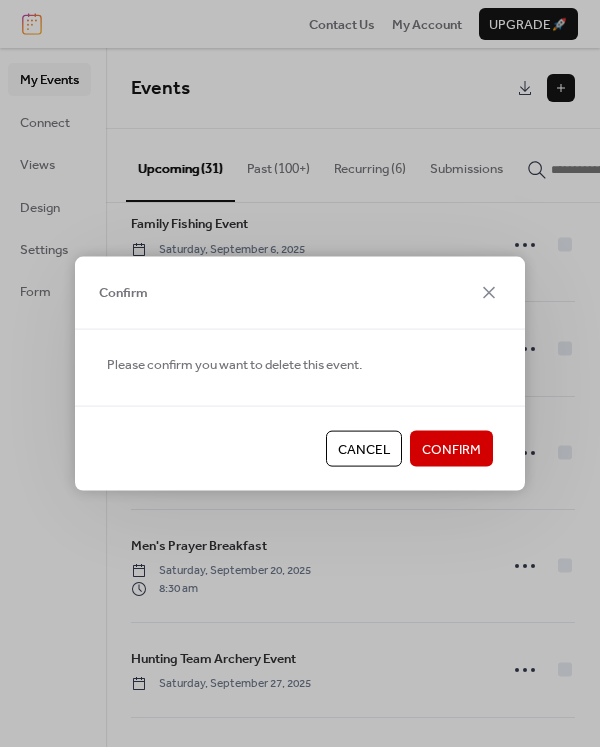 click on "Confirm" at bounding box center [451, 450] 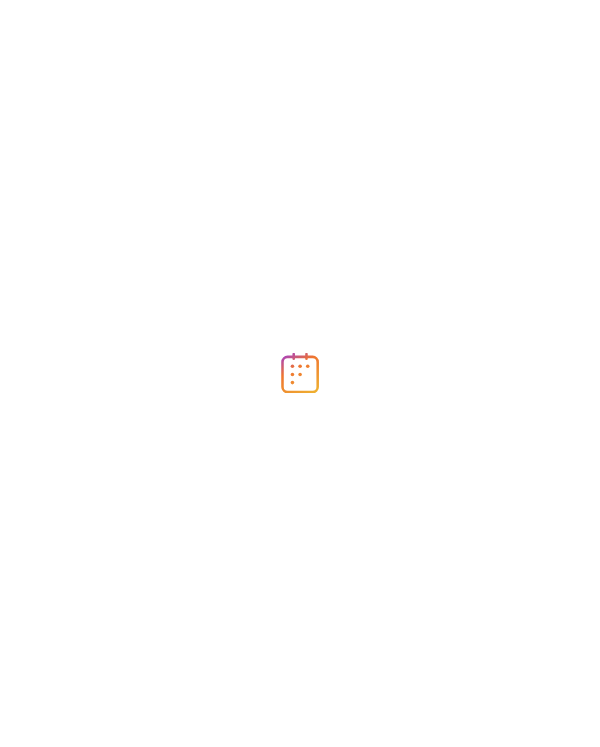scroll, scrollTop: 0, scrollLeft: 0, axis: both 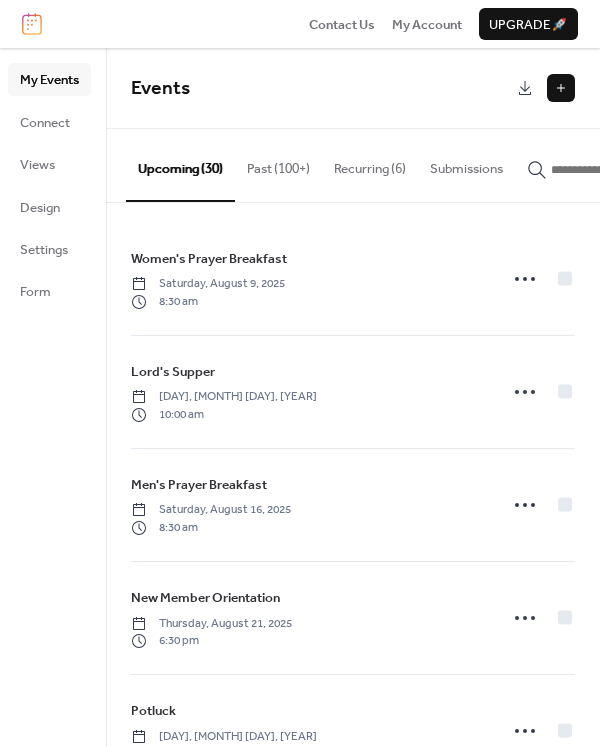 click at bounding box center [561, 88] 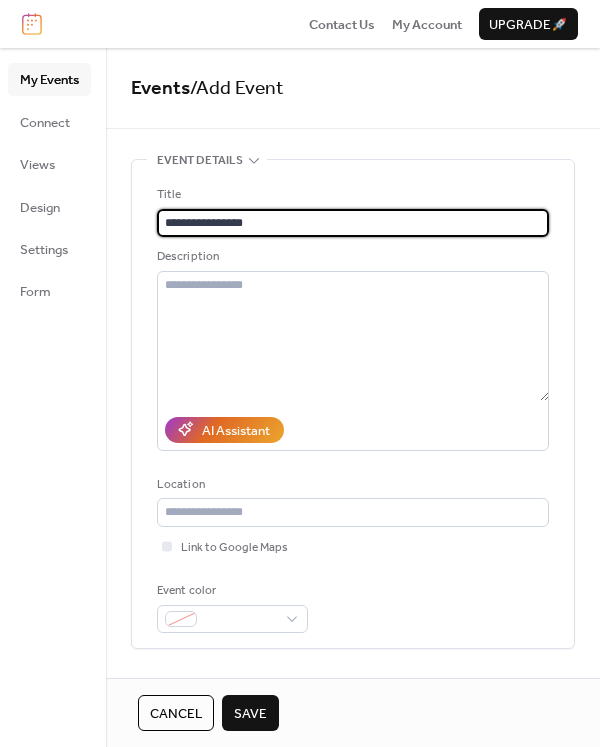 type on "**********" 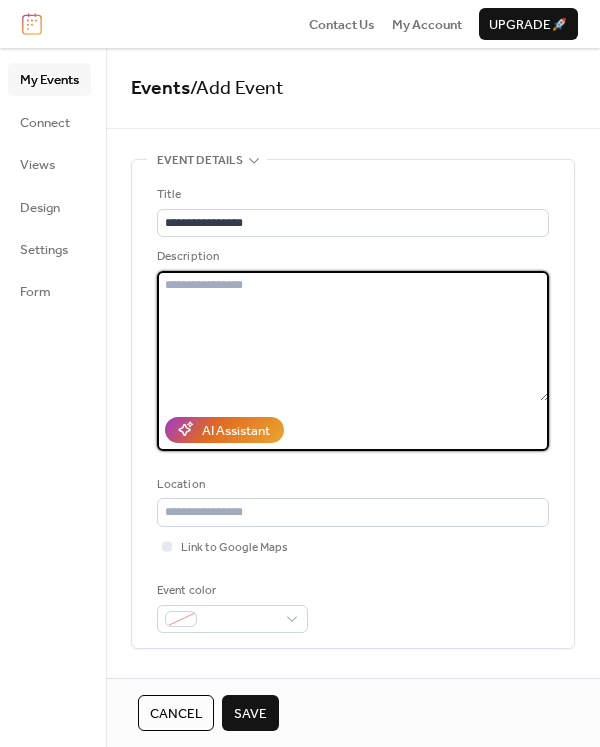 click at bounding box center [353, 336] 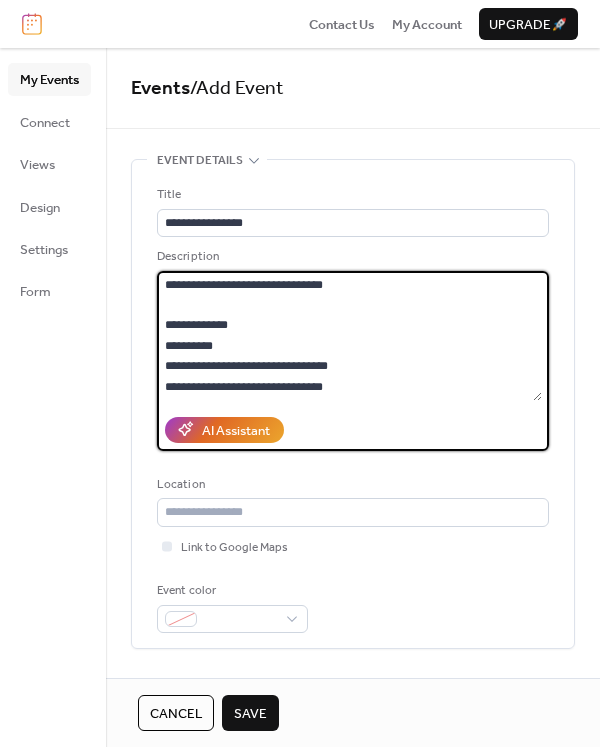 click on "**********" at bounding box center (349, 336) 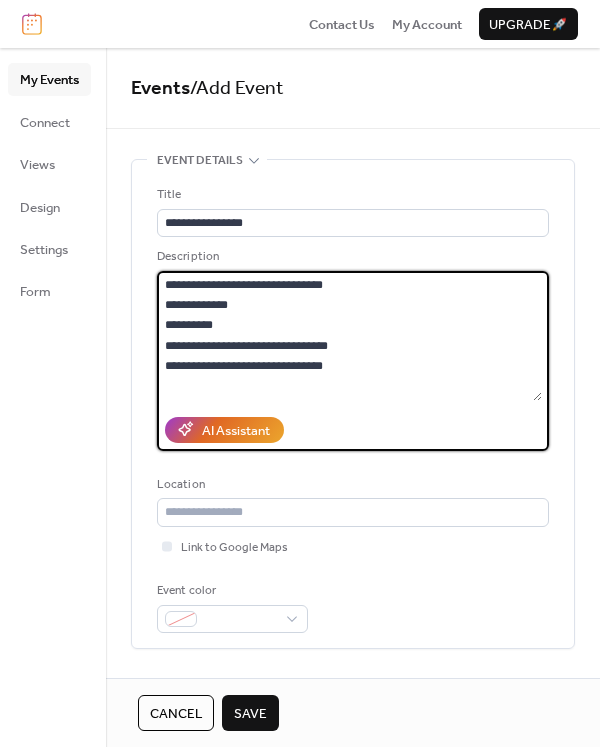 click on "**********" at bounding box center [349, 336] 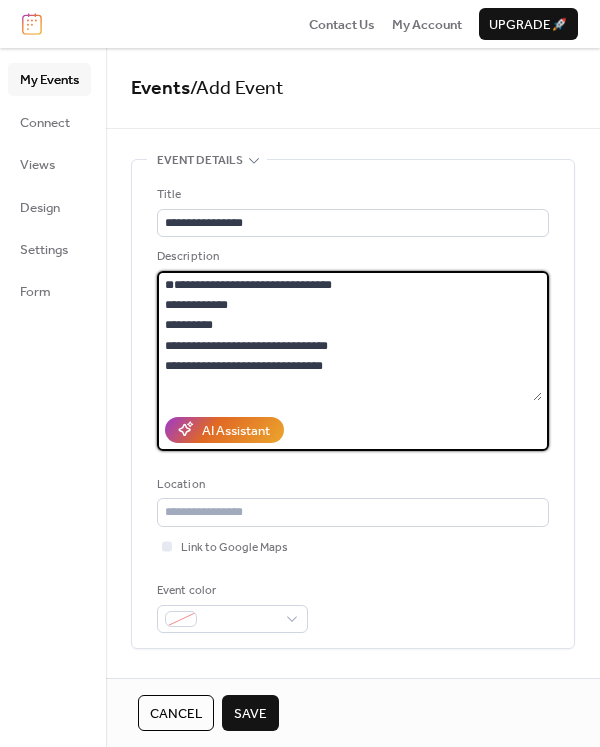 click on "**********" at bounding box center (349, 336) 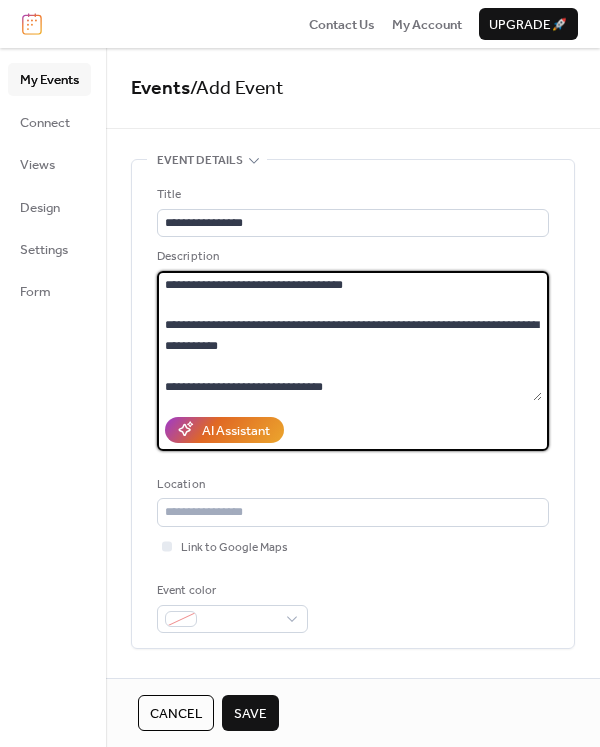 scroll, scrollTop: 82, scrollLeft: 0, axis: vertical 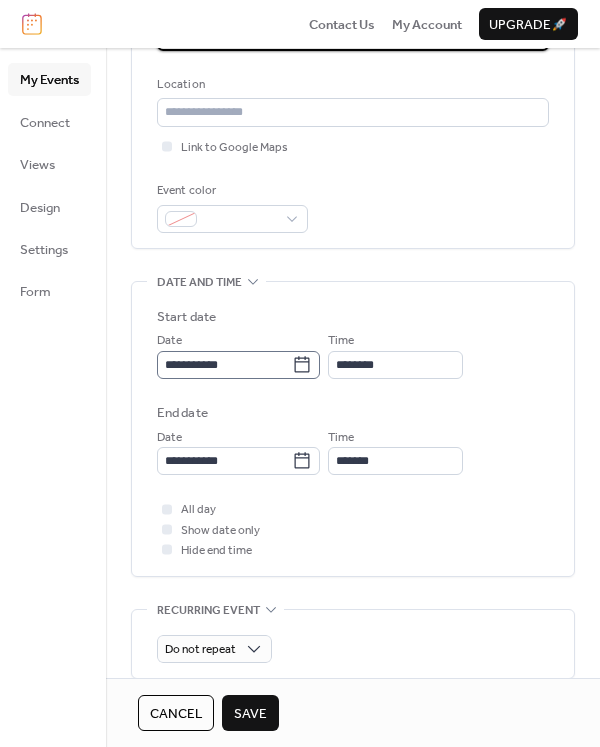 type on "**********" 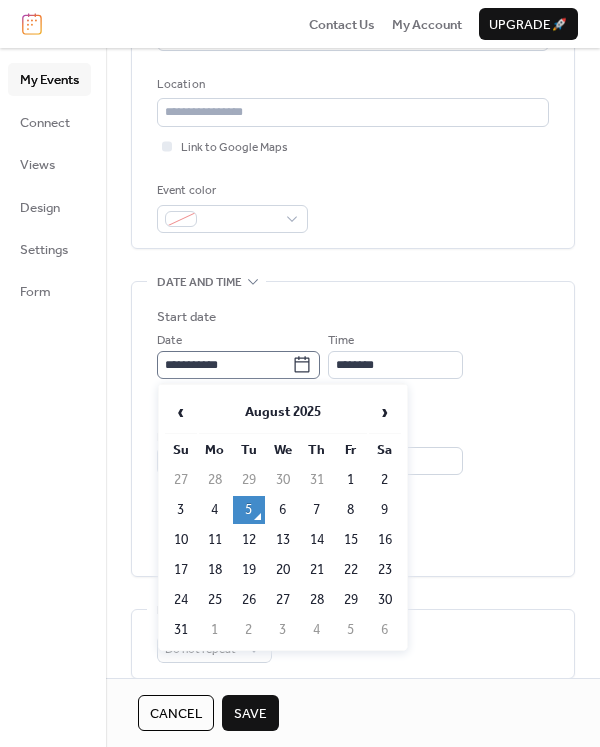 click 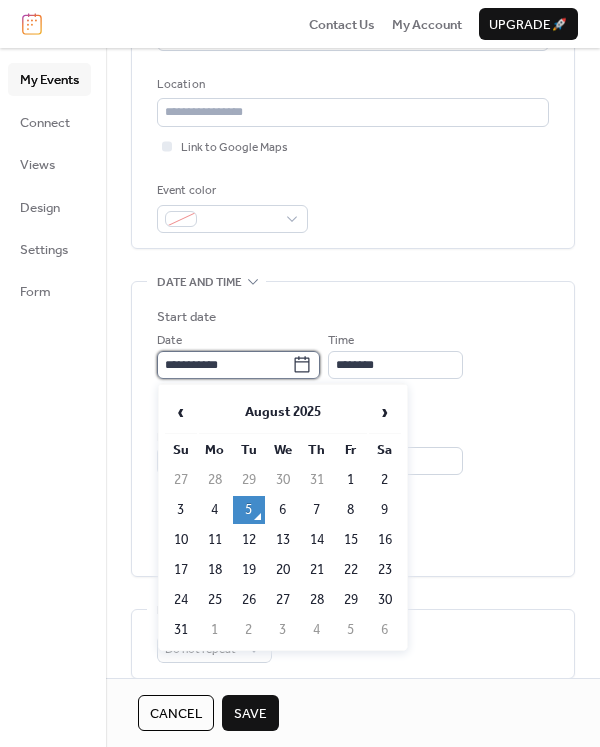 click on "**********" at bounding box center [224, 365] 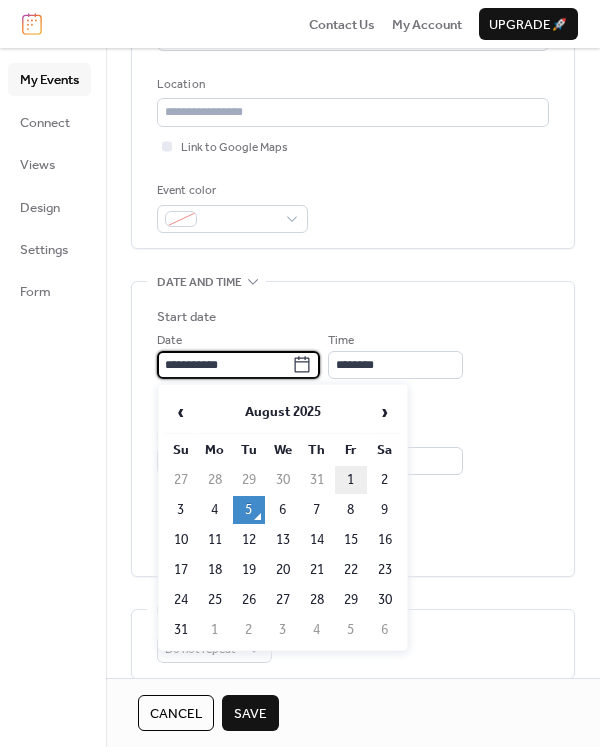 click on "1" at bounding box center [351, 480] 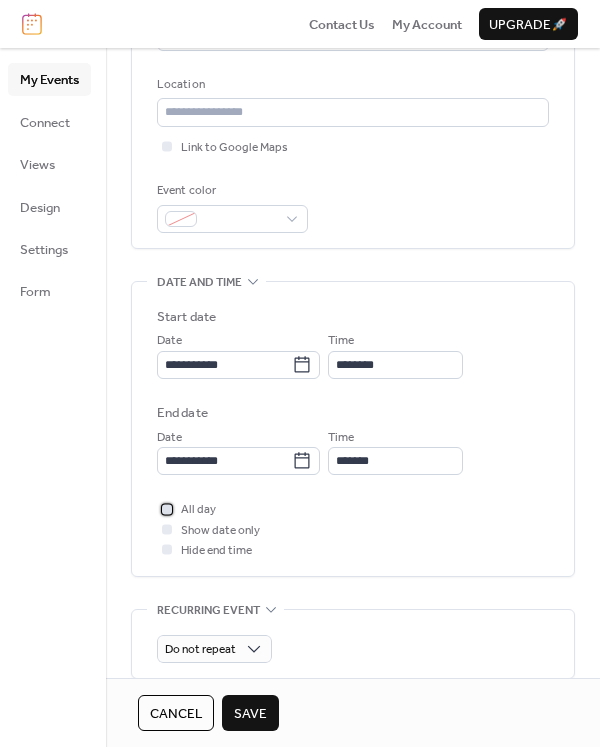 click at bounding box center [167, 509] 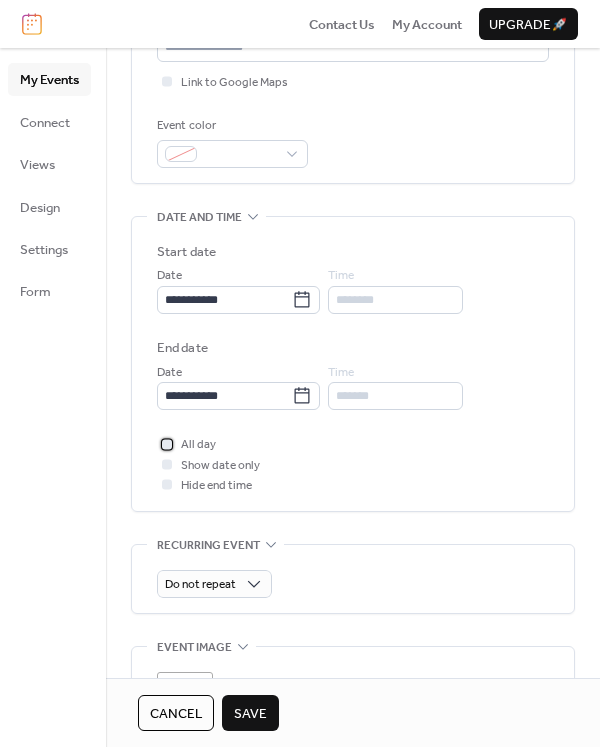 scroll, scrollTop: 500, scrollLeft: 0, axis: vertical 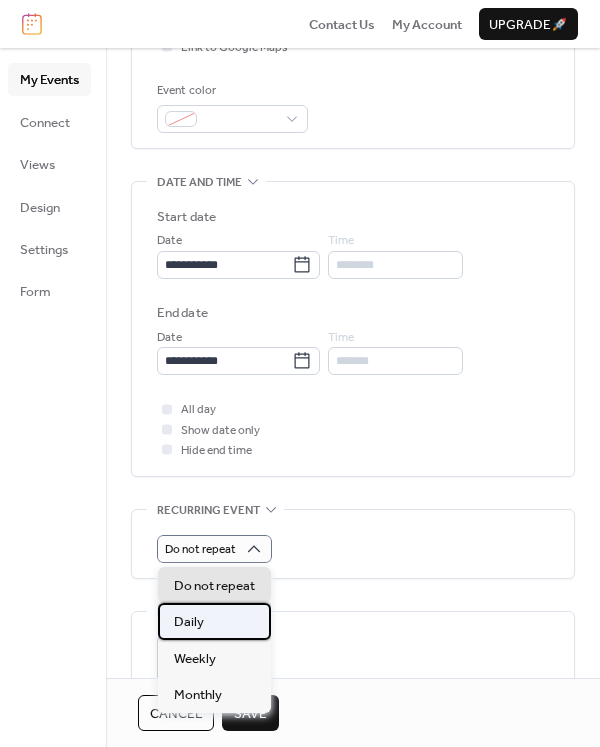 click on "Daily" at bounding box center (214, 621) 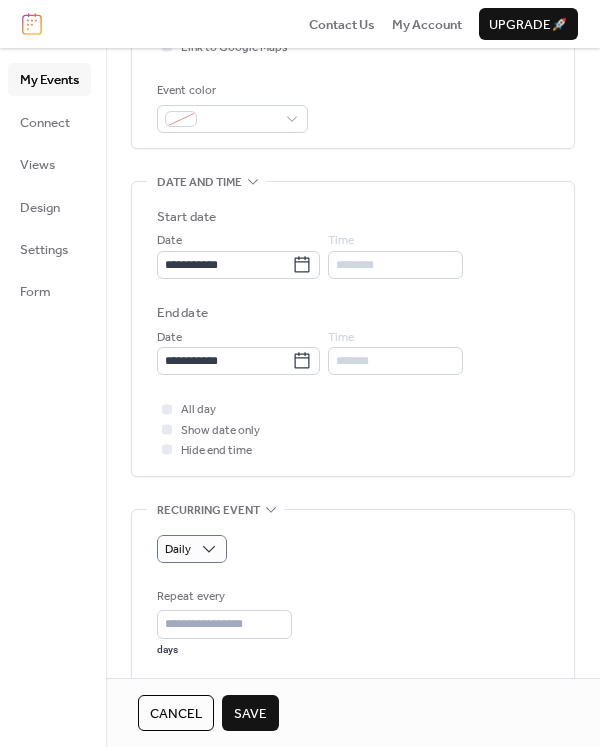 click on "Daily" at bounding box center [353, 549] 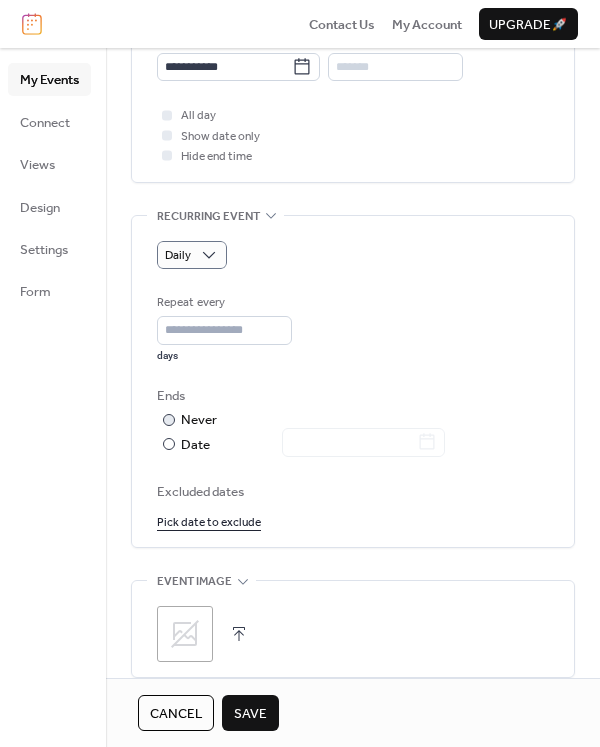 scroll, scrollTop: 800, scrollLeft: 0, axis: vertical 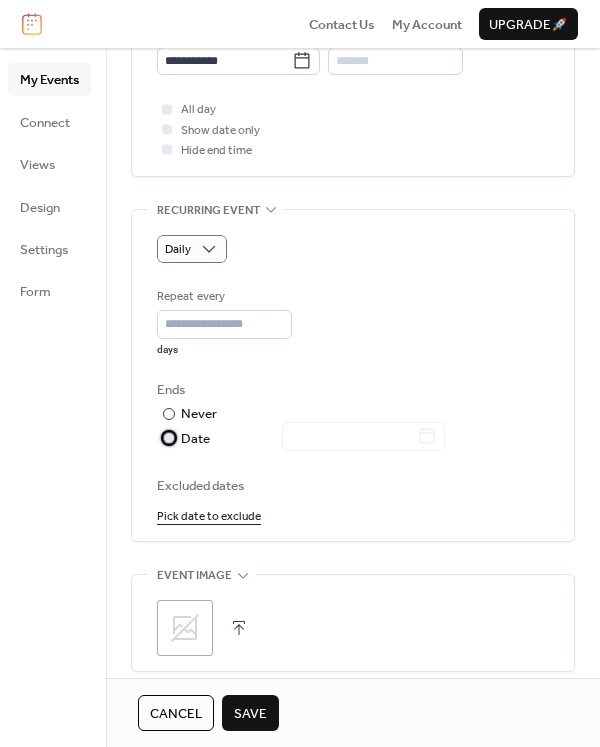 click on "​" at bounding box center (167, 438) 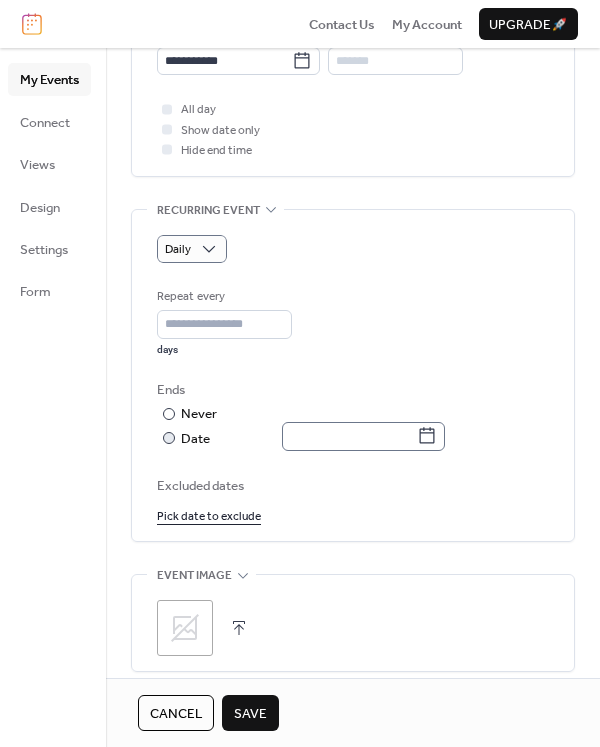 click 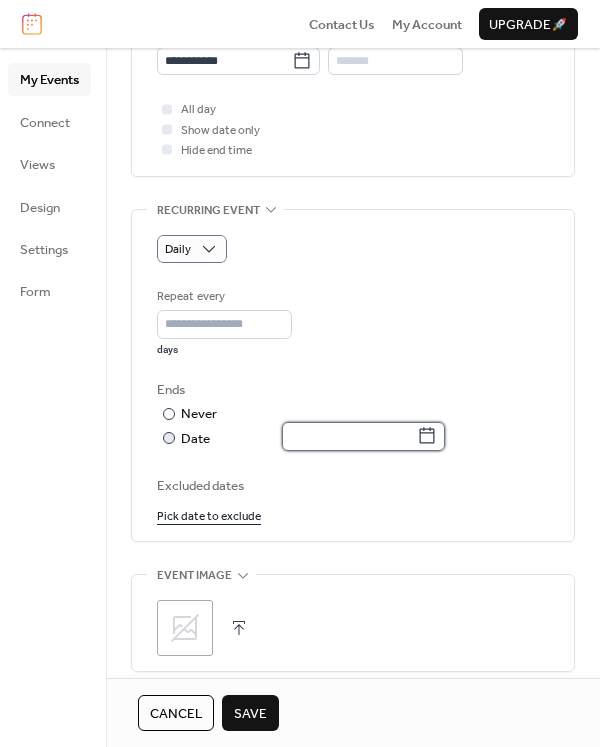 click at bounding box center [349, 436] 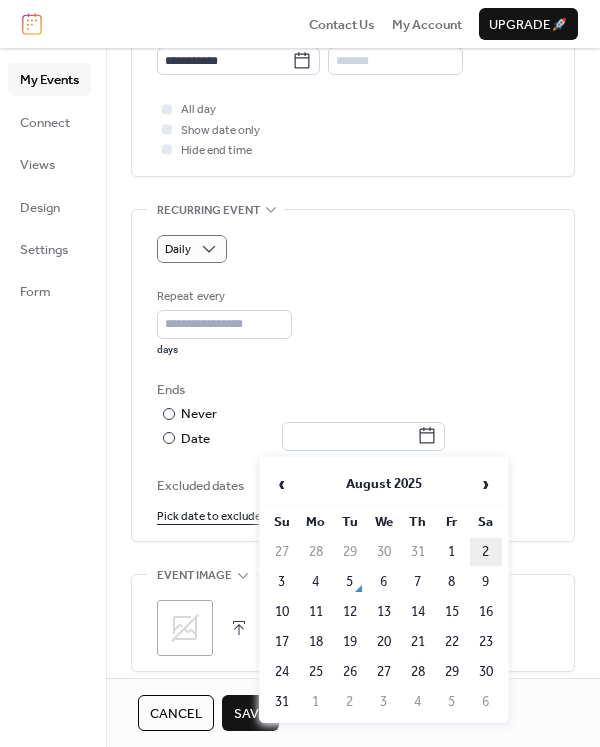 click on "2" at bounding box center [486, 552] 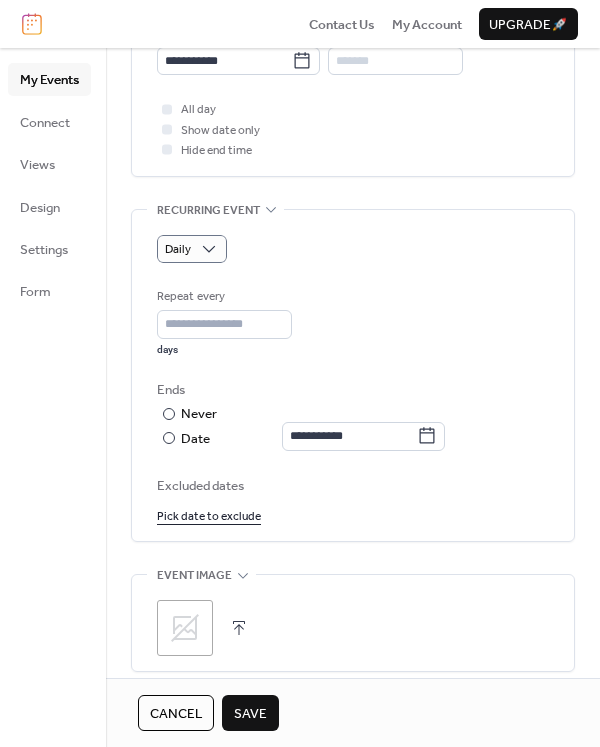 click on "Save" at bounding box center (250, 714) 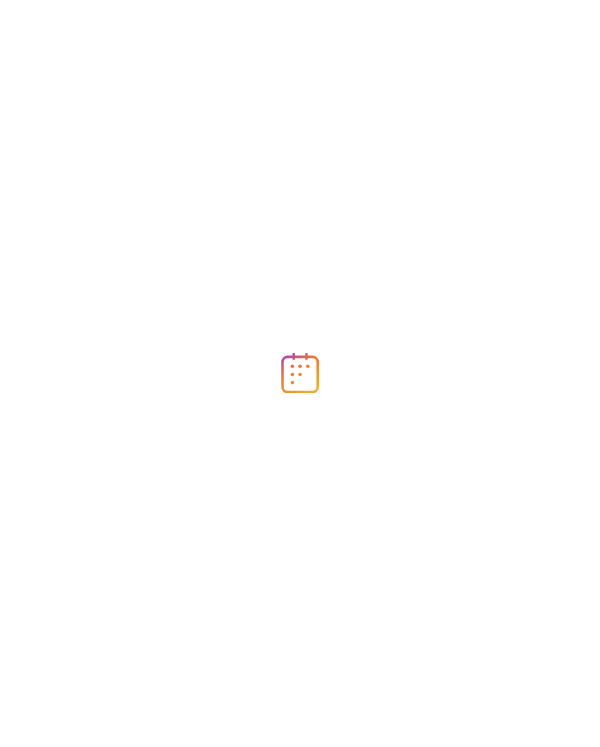scroll, scrollTop: 0, scrollLeft: 0, axis: both 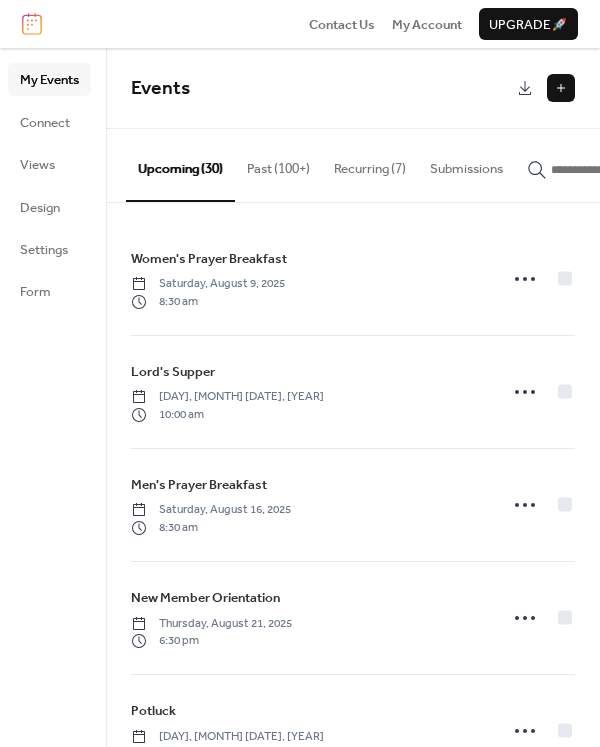 click on "Past (100+)" at bounding box center (278, 164) 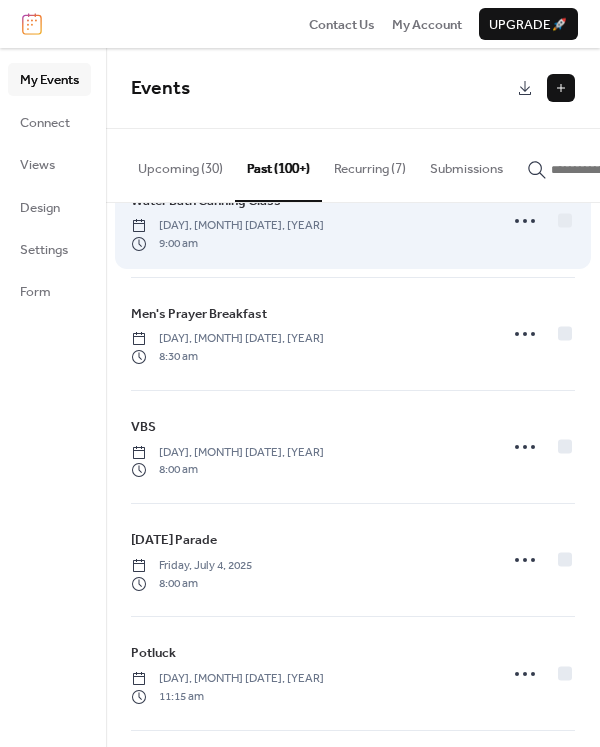 scroll, scrollTop: 0, scrollLeft: 0, axis: both 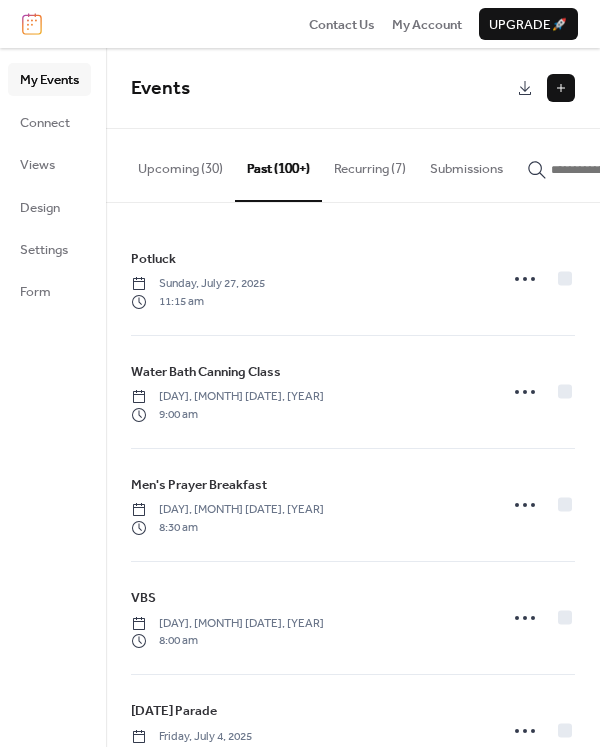 click at bounding box center (599, 169) 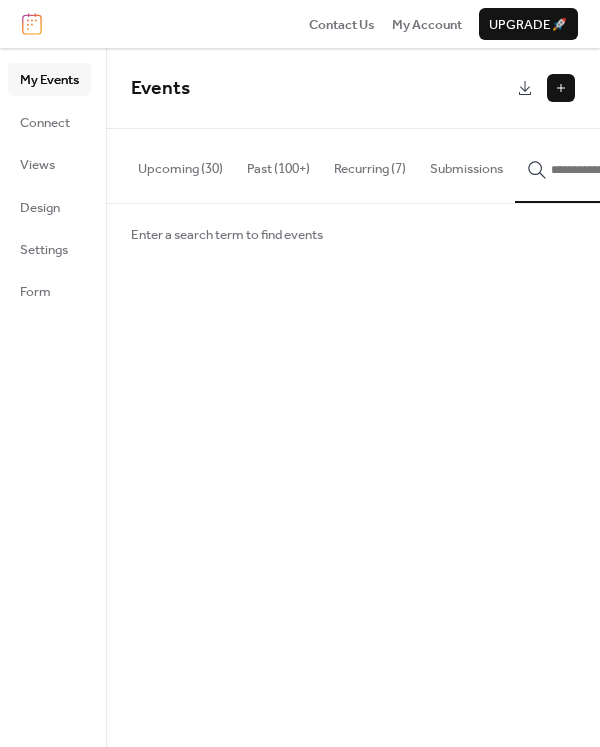 type 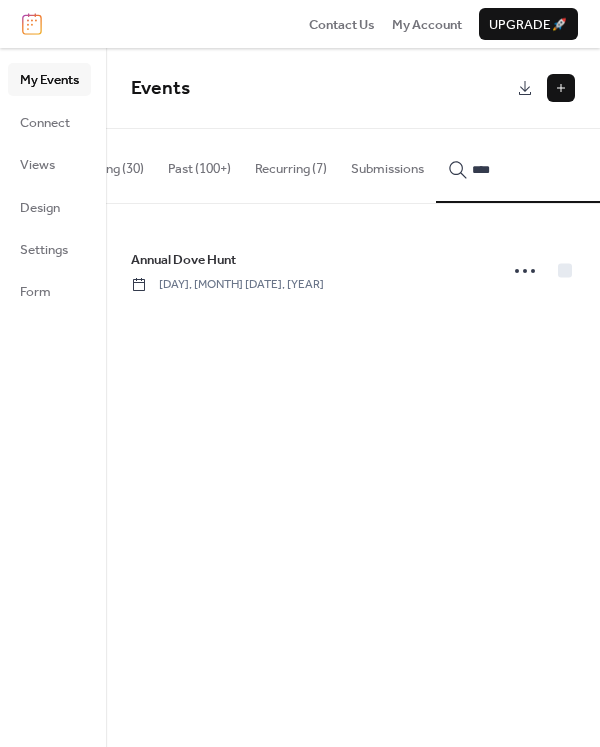 type on "****" 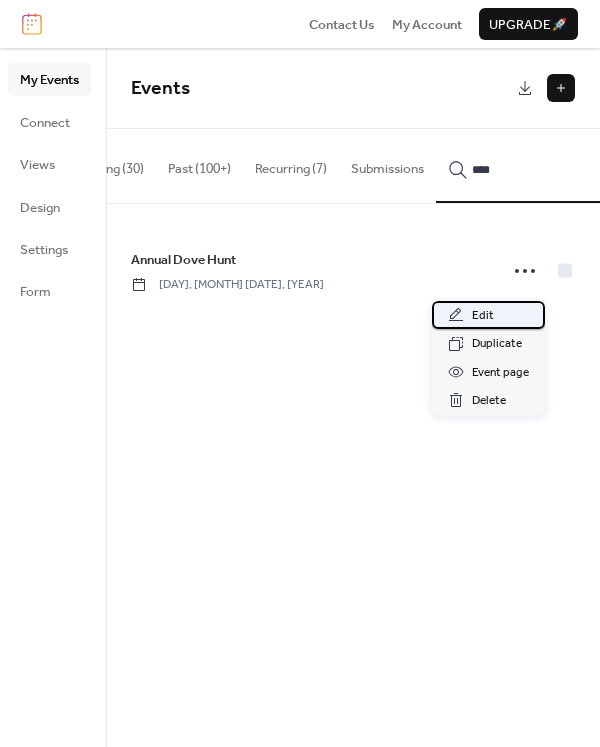 click on "Edit" at bounding box center (488, 315) 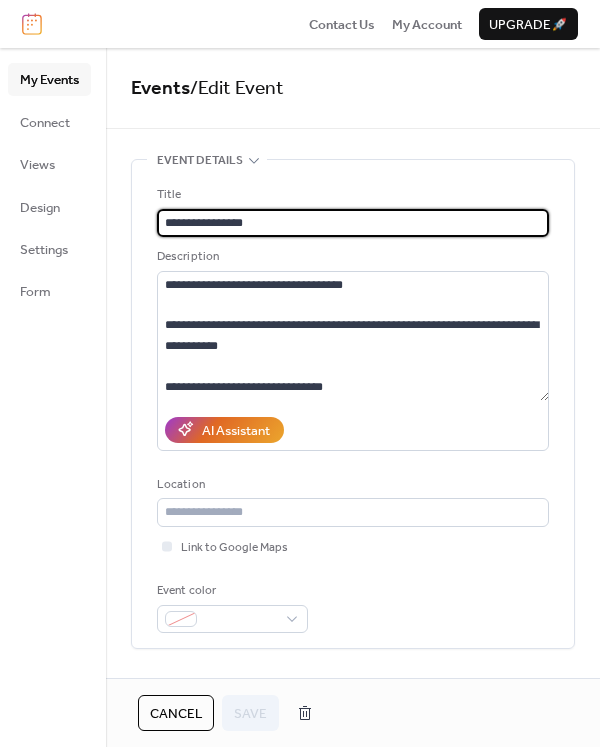 type on "**********" 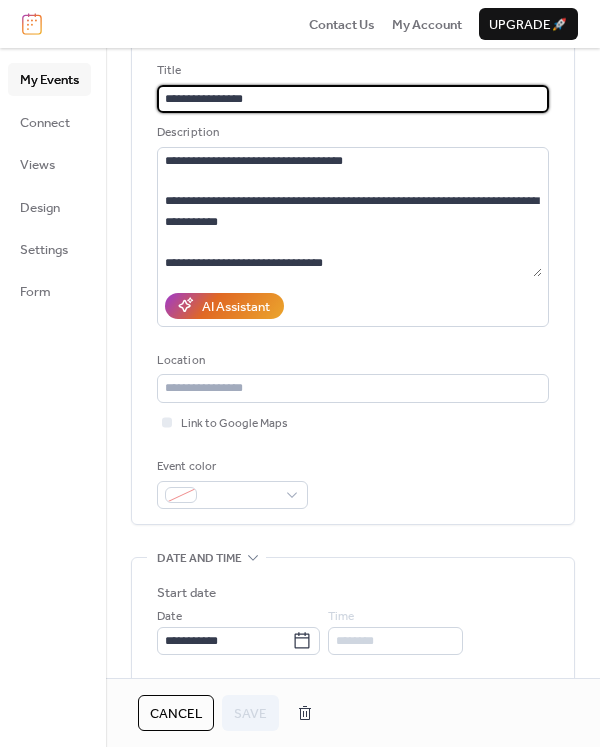 scroll, scrollTop: 500, scrollLeft: 0, axis: vertical 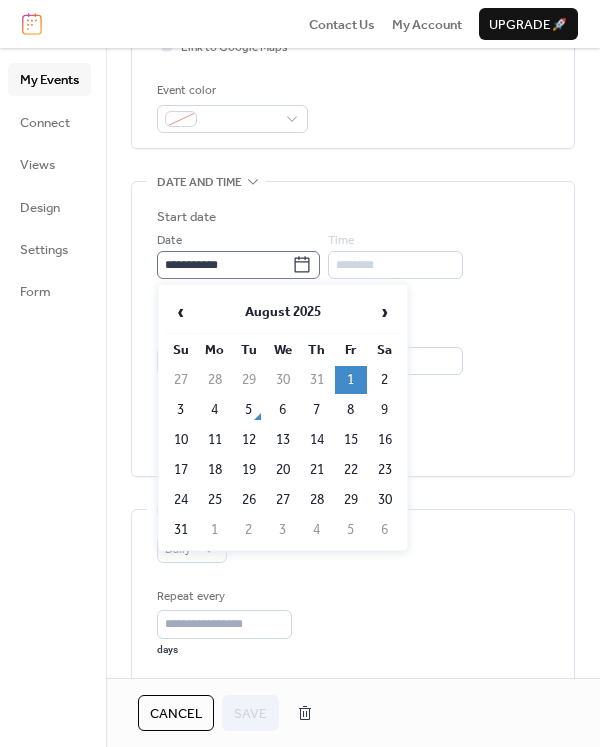 click 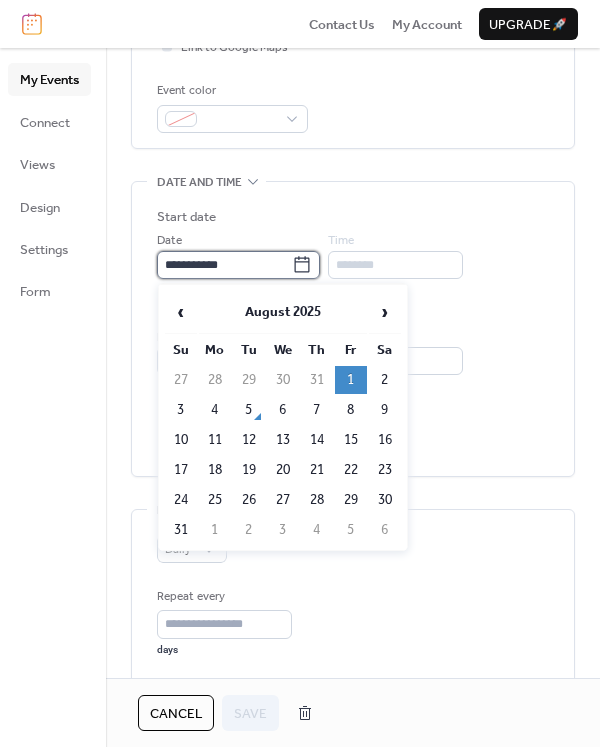 click on "**********" at bounding box center (224, 265) 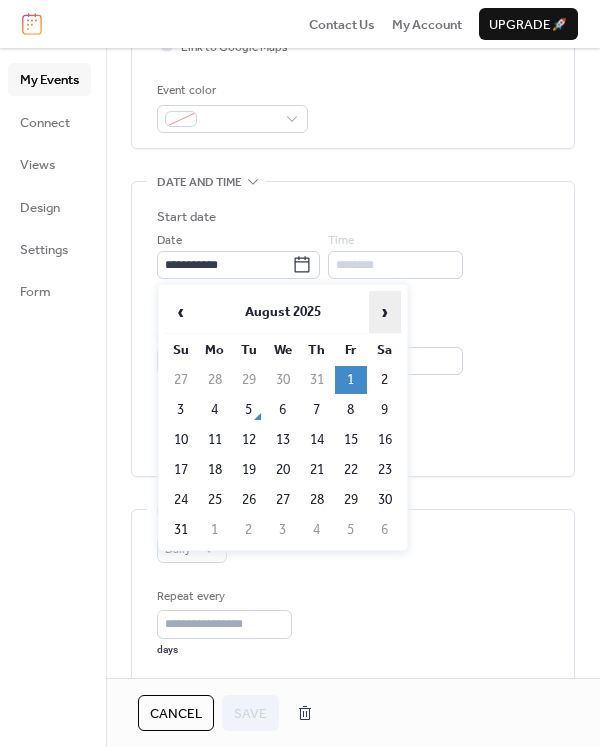 click on "›" at bounding box center (385, 312) 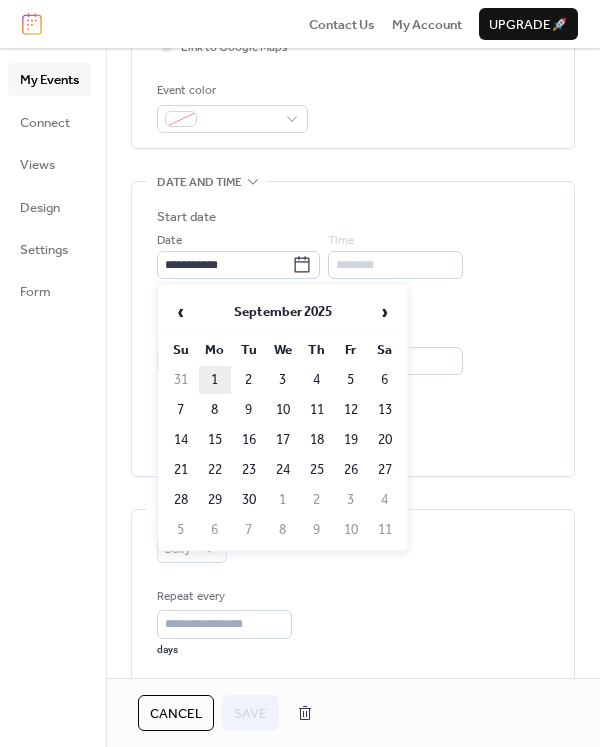 click on "1" at bounding box center (215, 380) 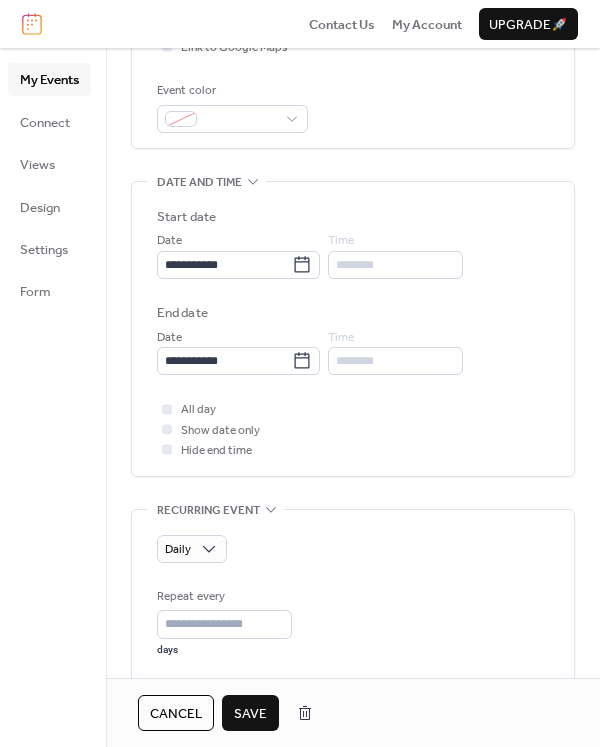 click on "All day Show date only Hide end time" at bounding box center (353, 429) 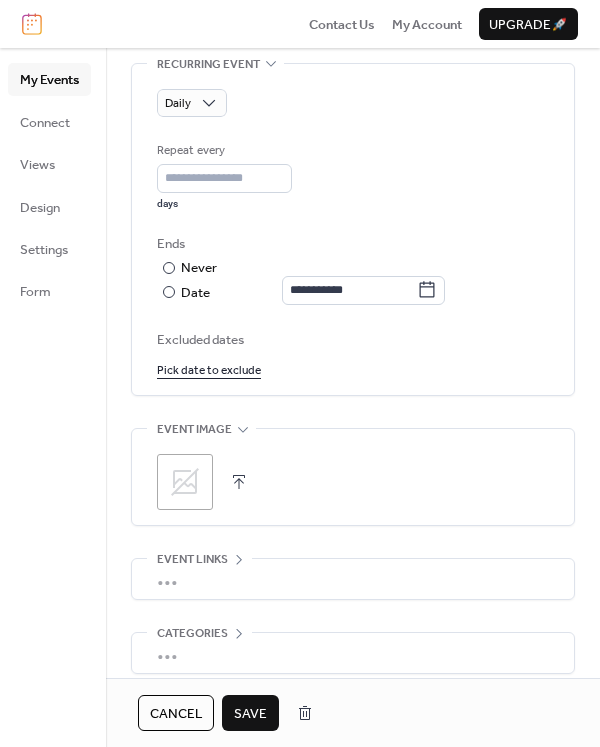 scroll, scrollTop: 1000, scrollLeft: 0, axis: vertical 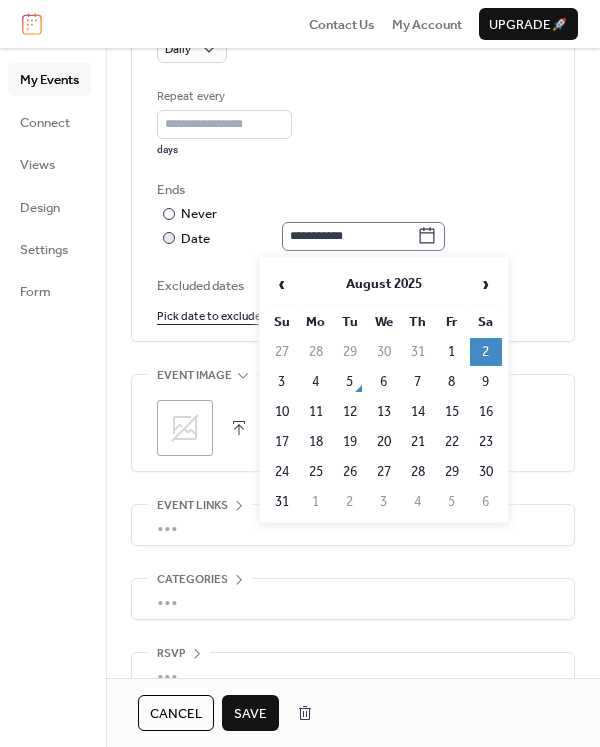 click 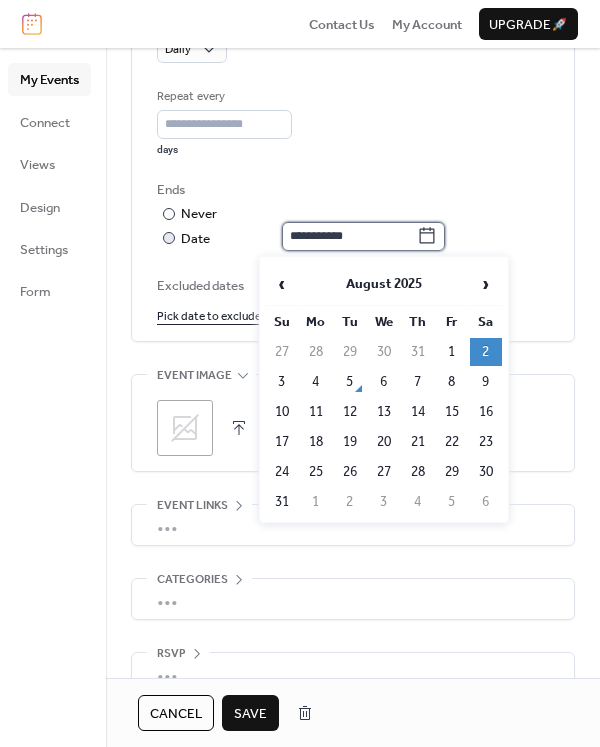 click on "**********" at bounding box center [349, 236] 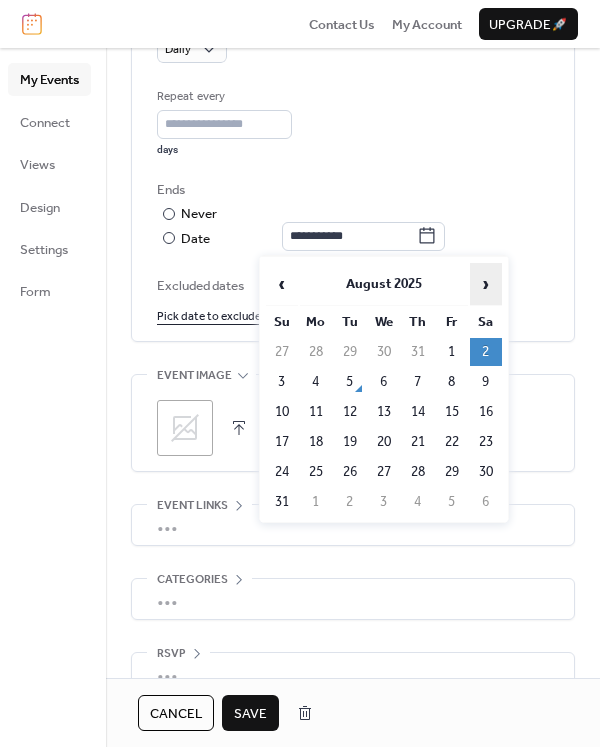 click on "›" at bounding box center [486, 284] 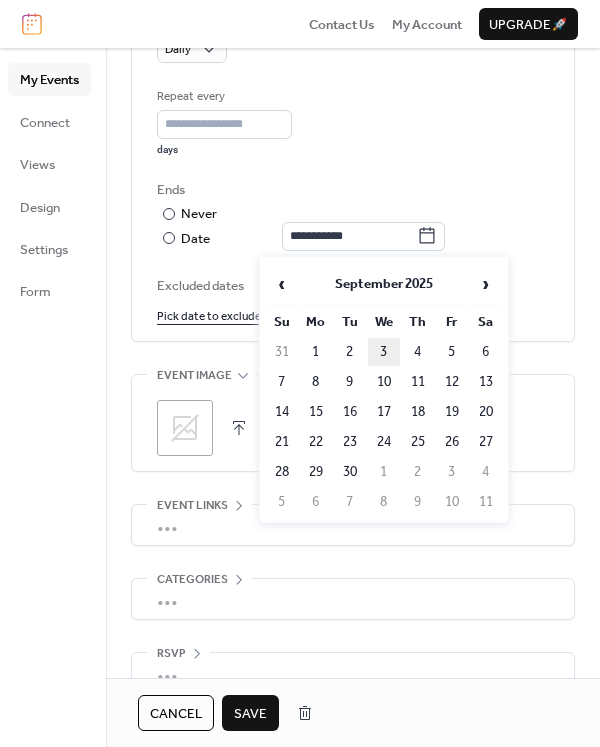 click on "3" at bounding box center (384, 352) 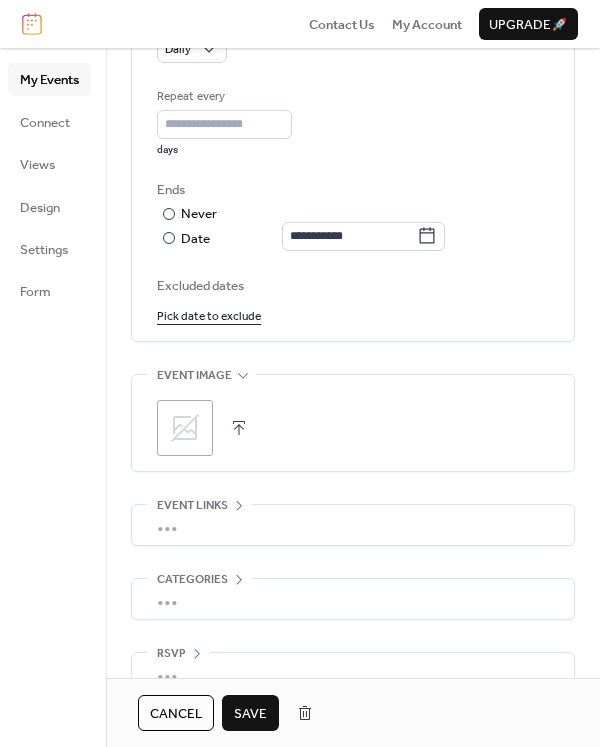 click on "Save" at bounding box center [250, 713] 